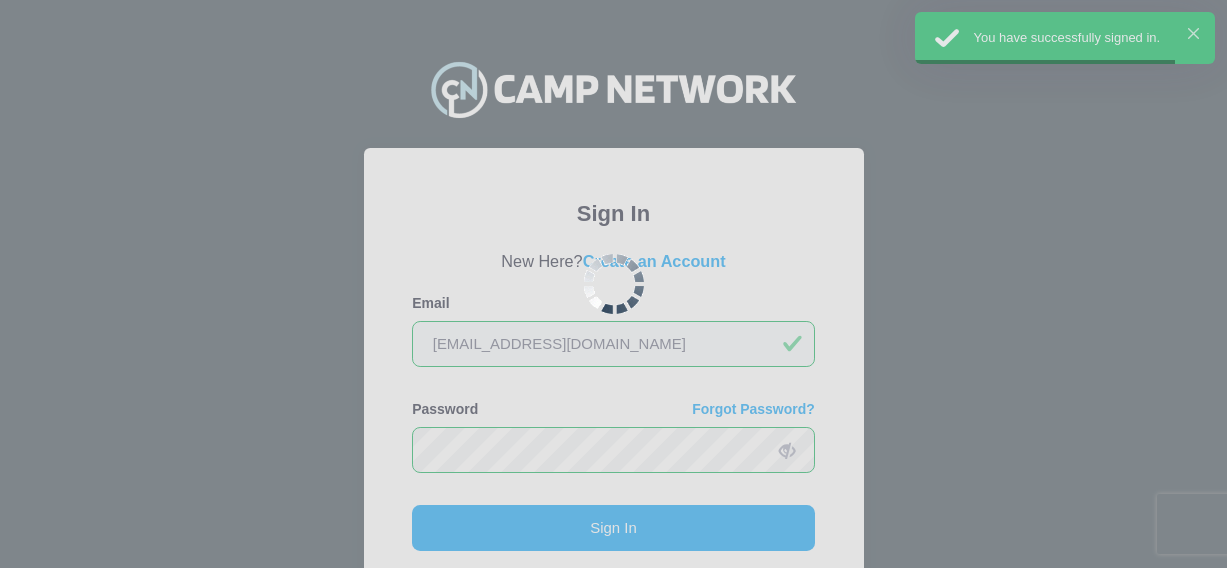 scroll, scrollTop: 0, scrollLeft: 0, axis: both 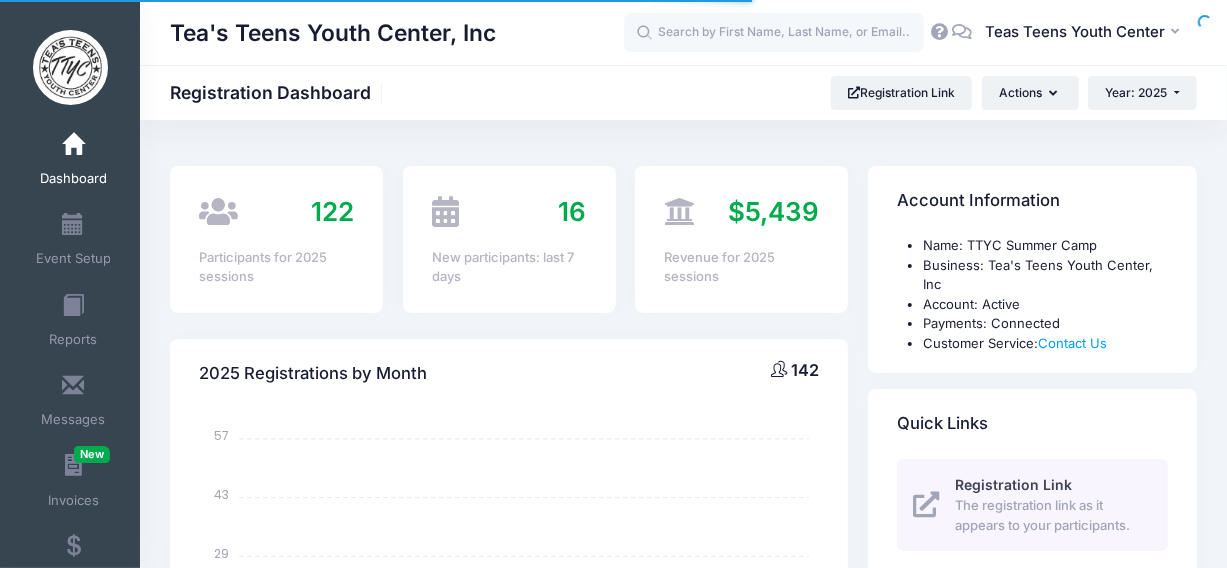 select 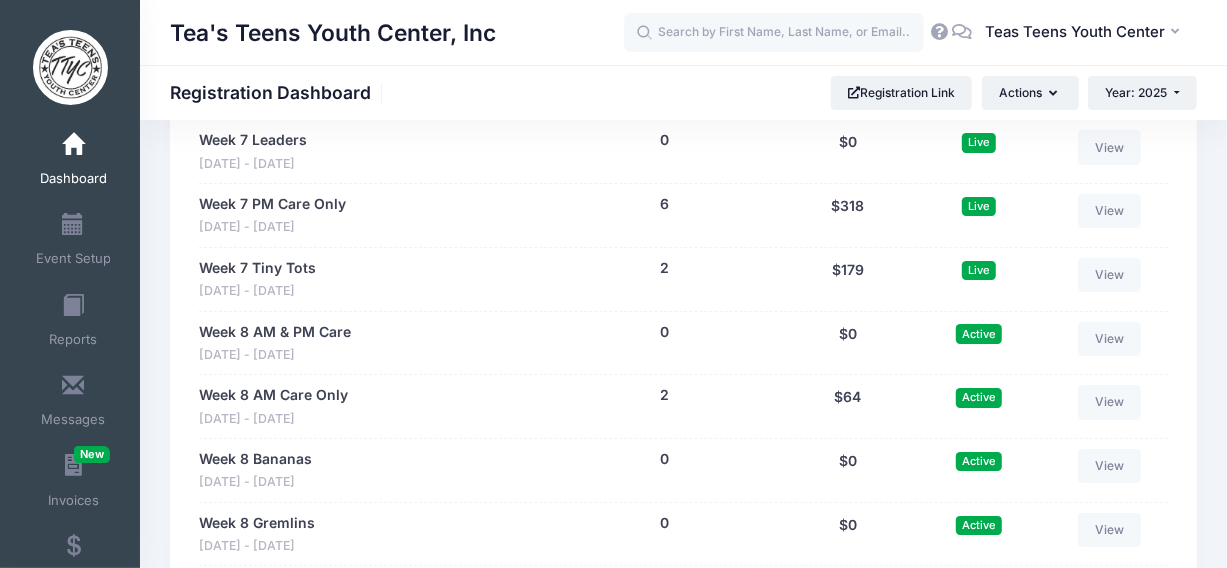 scroll, scrollTop: 4400, scrollLeft: 0, axis: vertical 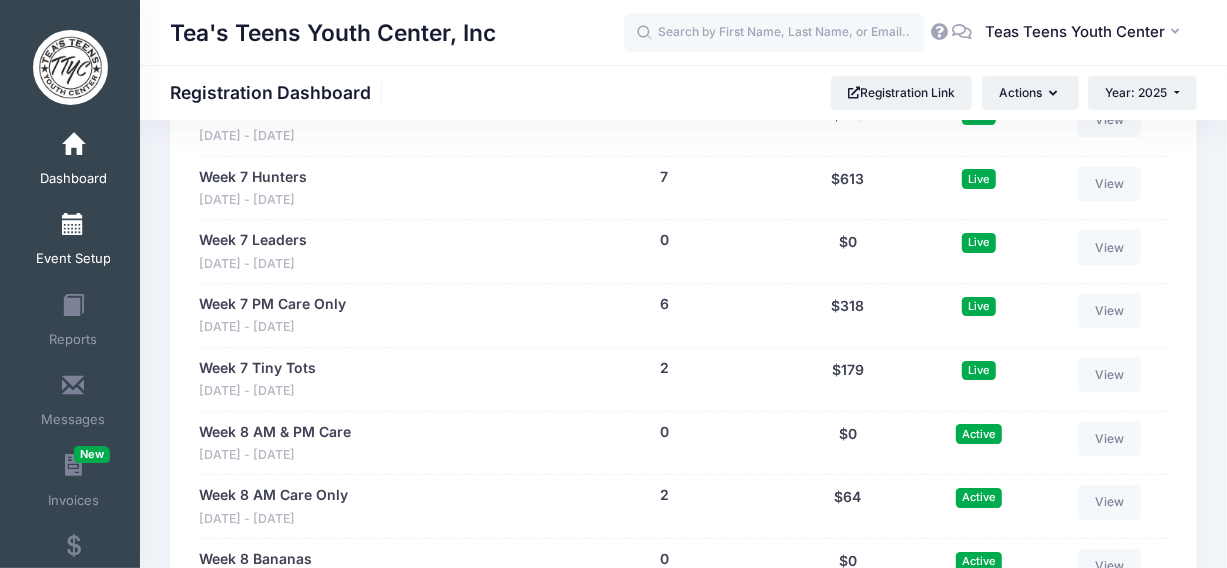 click at bounding box center [73, 225] 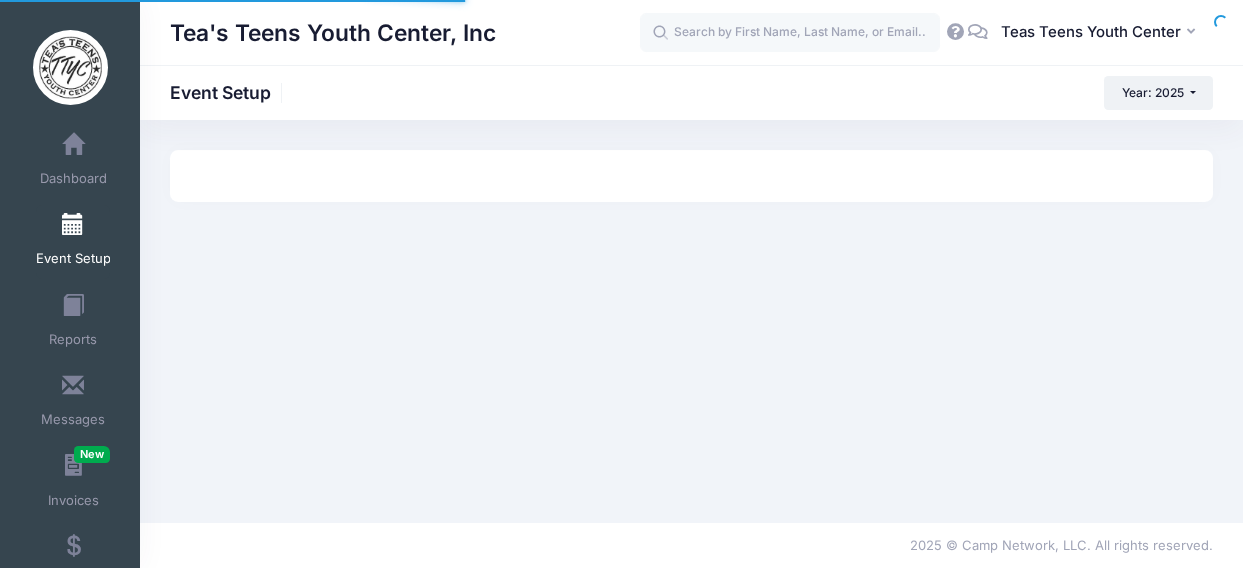 scroll, scrollTop: 0, scrollLeft: 0, axis: both 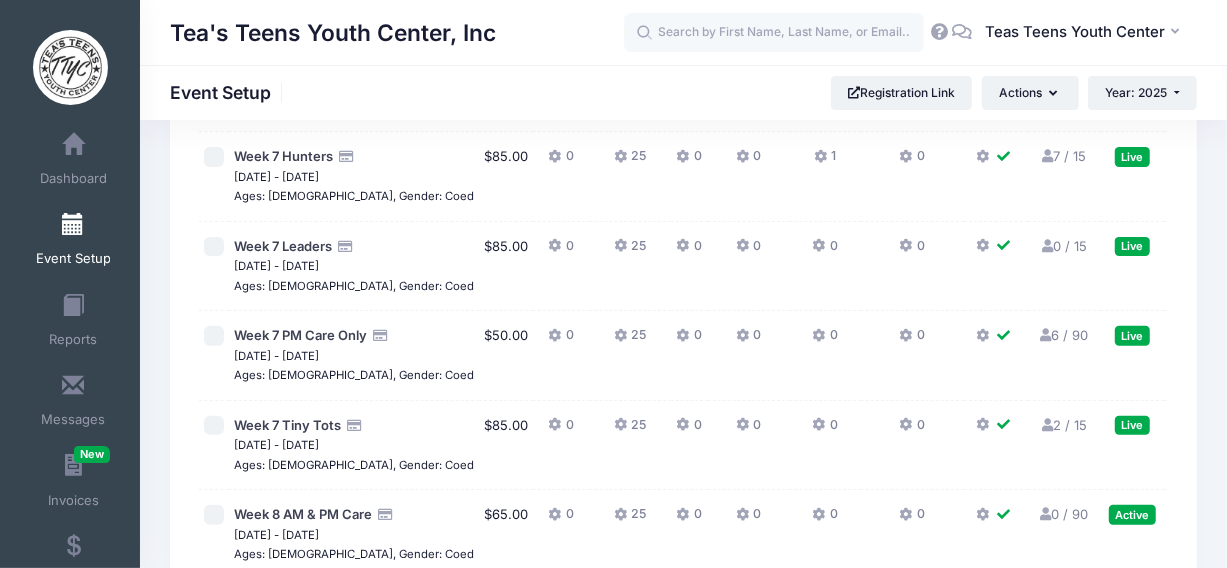 click on "Action" at bounding box center [1196, -199] 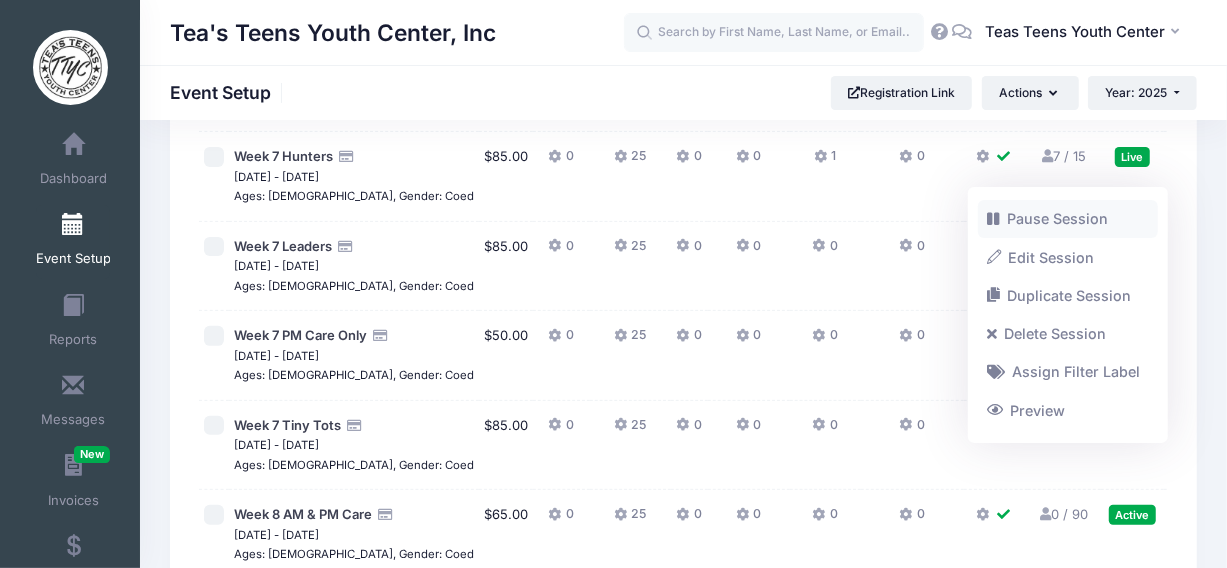 click on "Pause Session" at bounding box center [1068, 219] 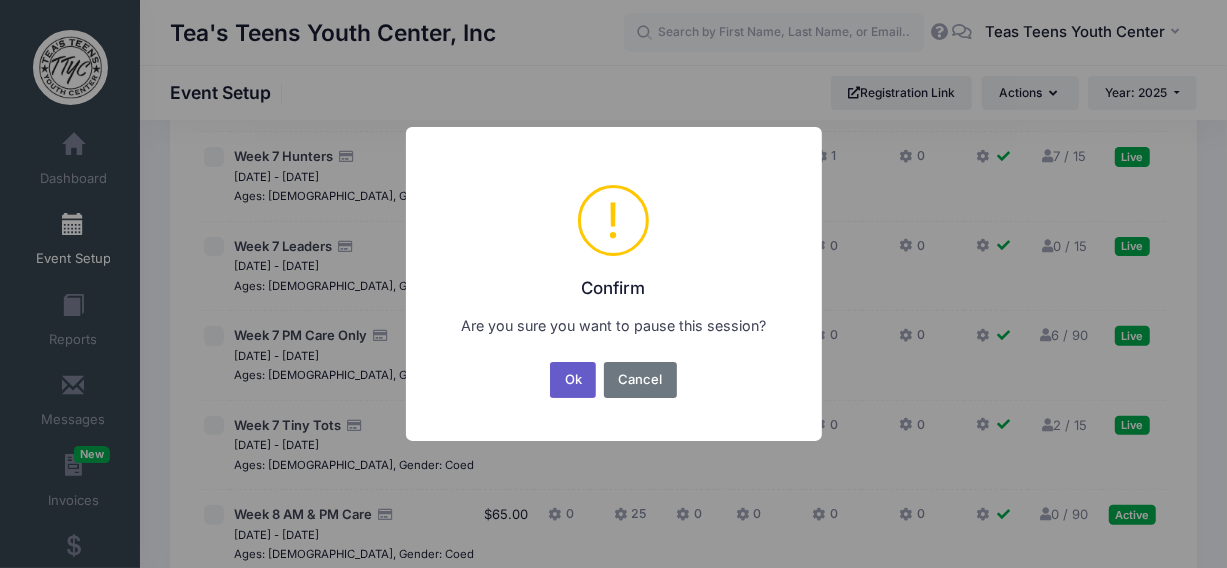 click on "Ok" at bounding box center (573, 380) 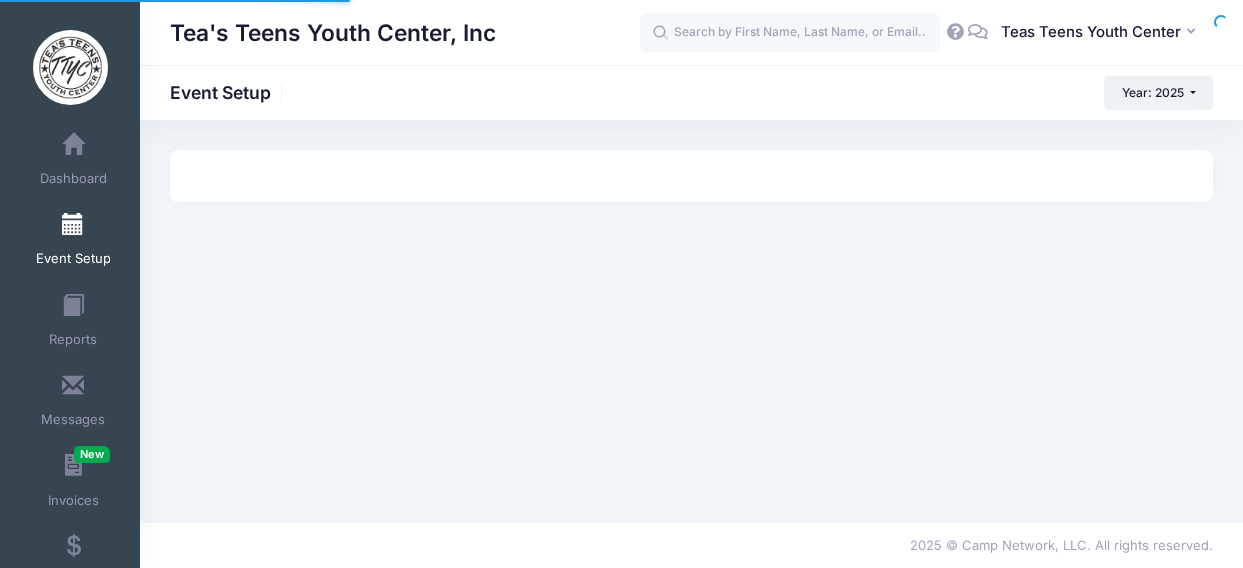 scroll, scrollTop: 0, scrollLeft: 0, axis: both 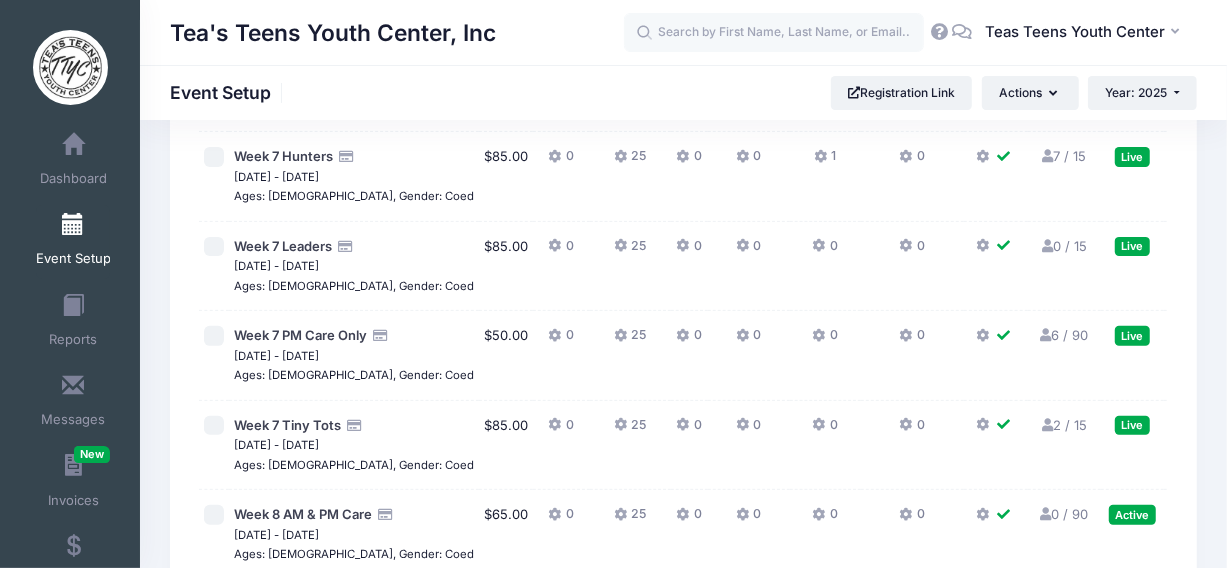 click on "Action" at bounding box center (1196, -110) 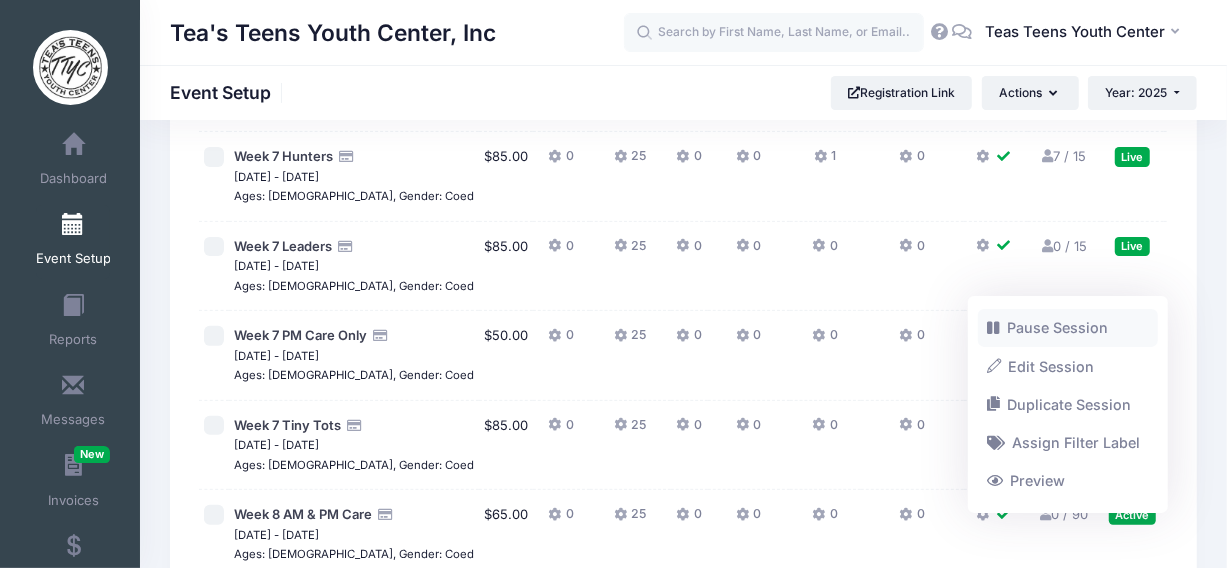 click on "Pause Session" at bounding box center (1068, 328) 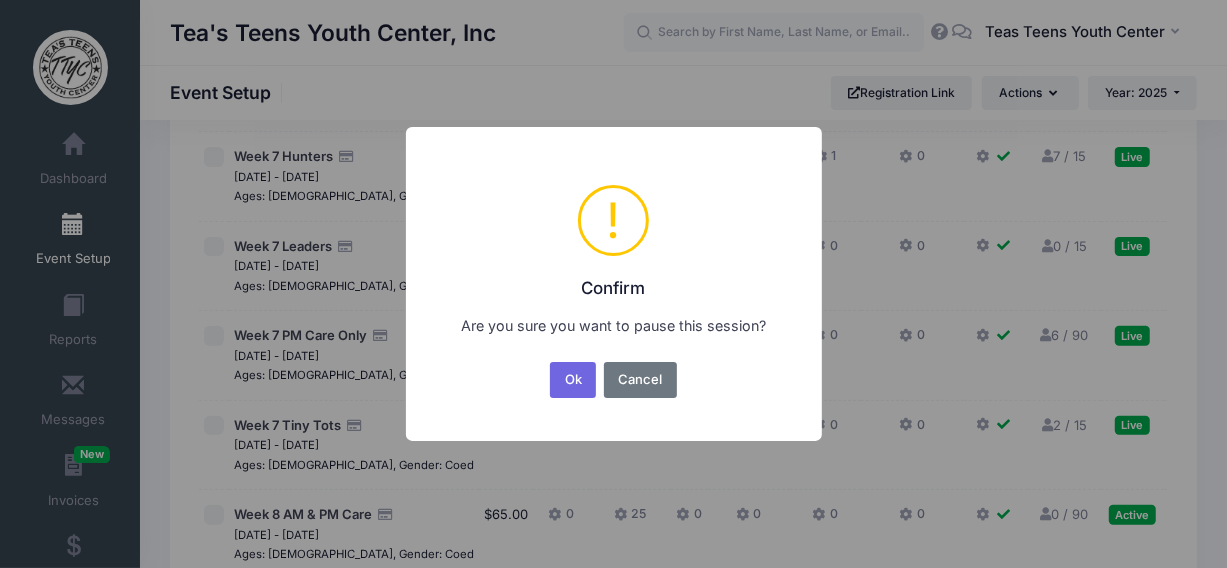 click on "Ok" at bounding box center [573, 380] 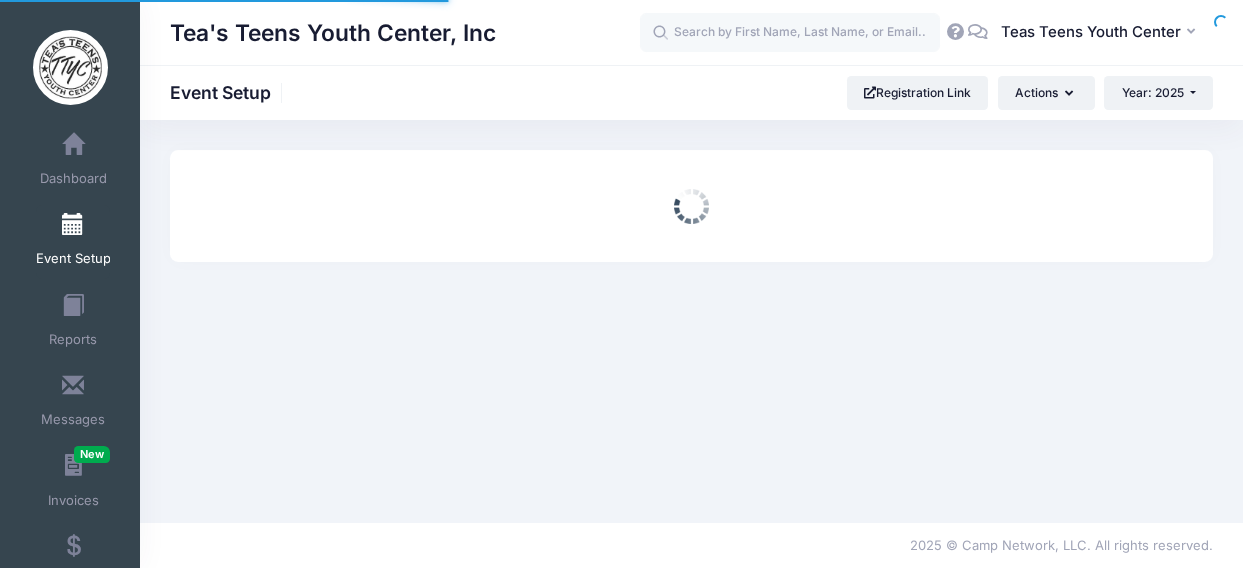 scroll, scrollTop: 0, scrollLeft: 0, axis: both 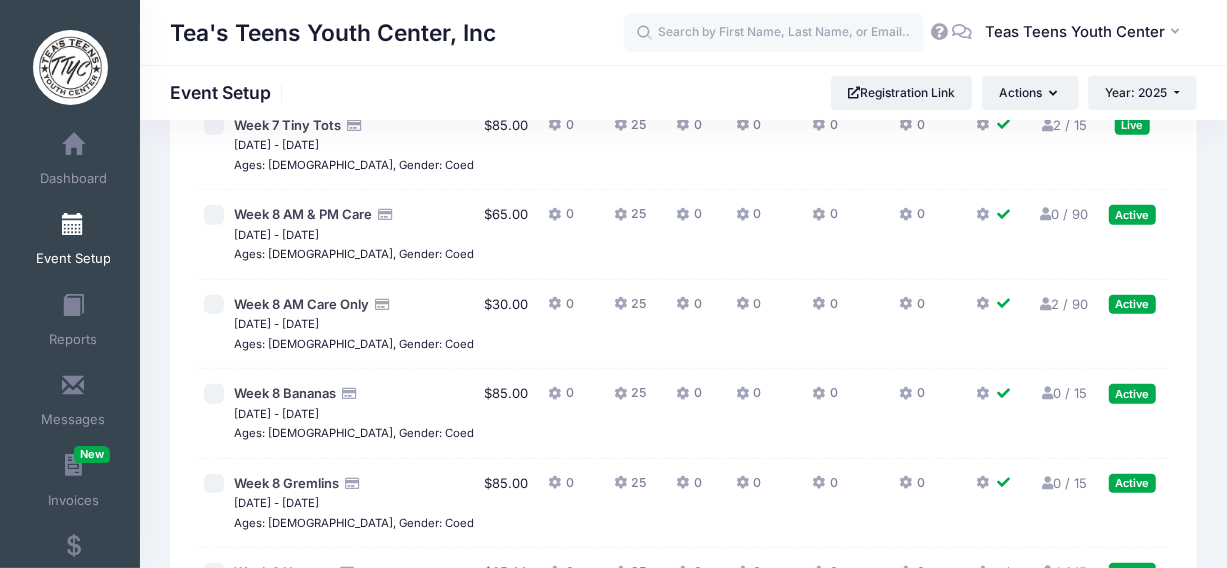 click on "Action" at bounding box center [1196, -231] 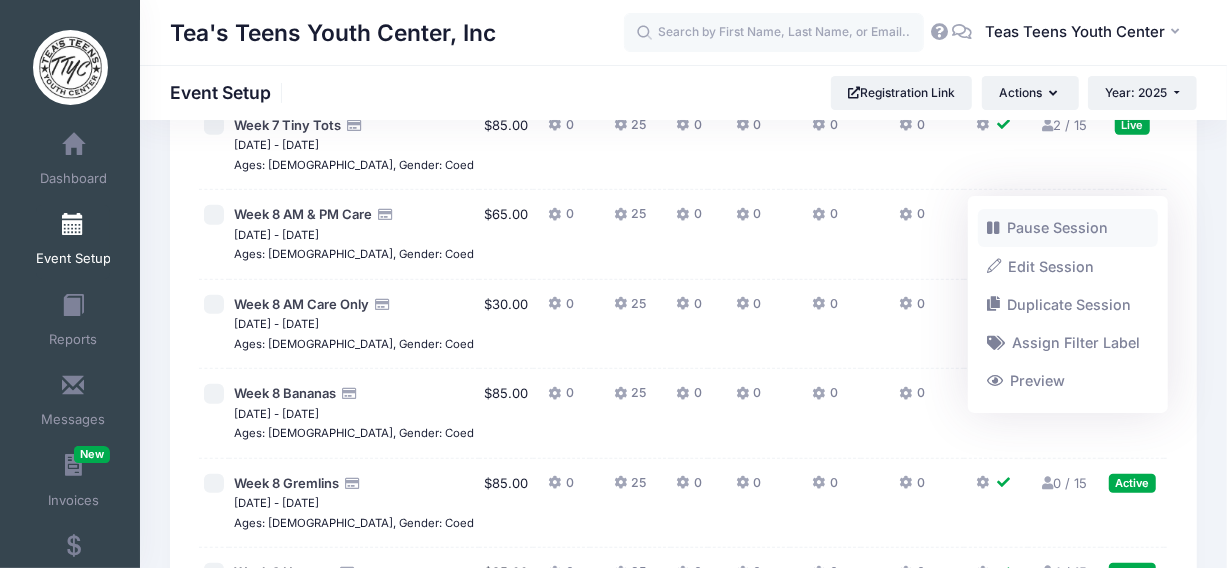 click on "Pause Session" at bounding box center [1068, 228] 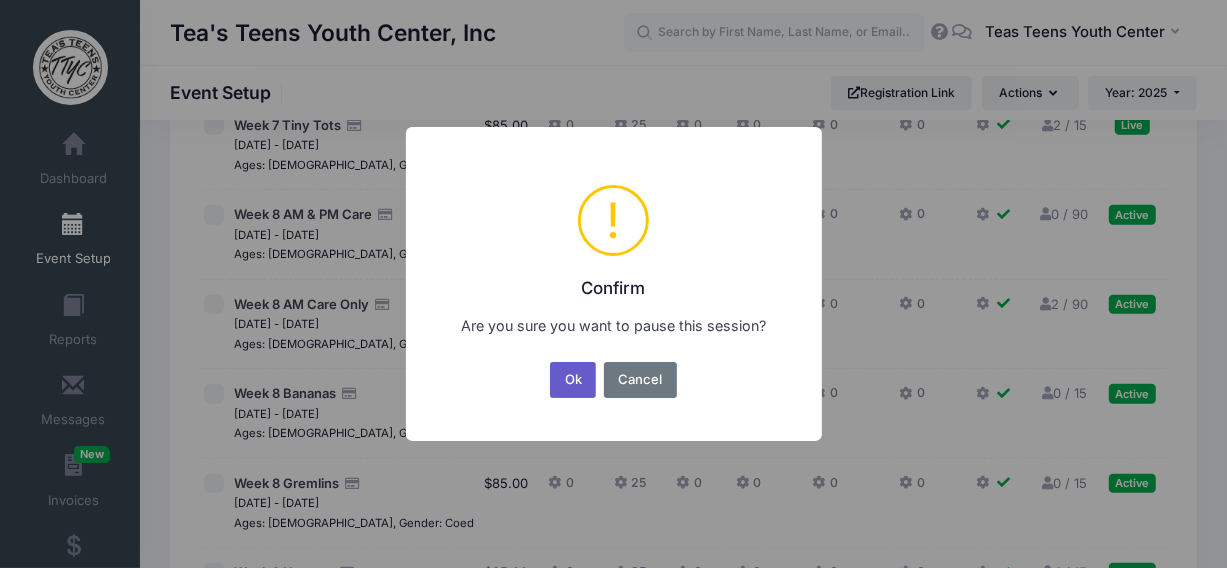 click on "Ok" at bounding box center (573, 380) 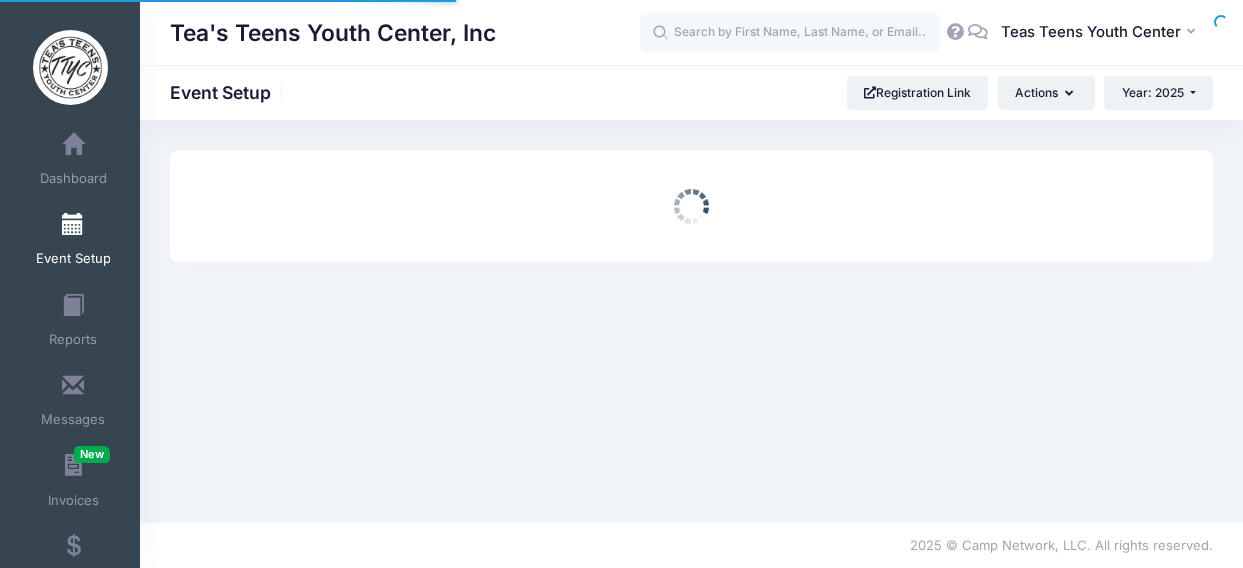 scroll, scrollTop: 0, scrollLeft: 0, axis: both 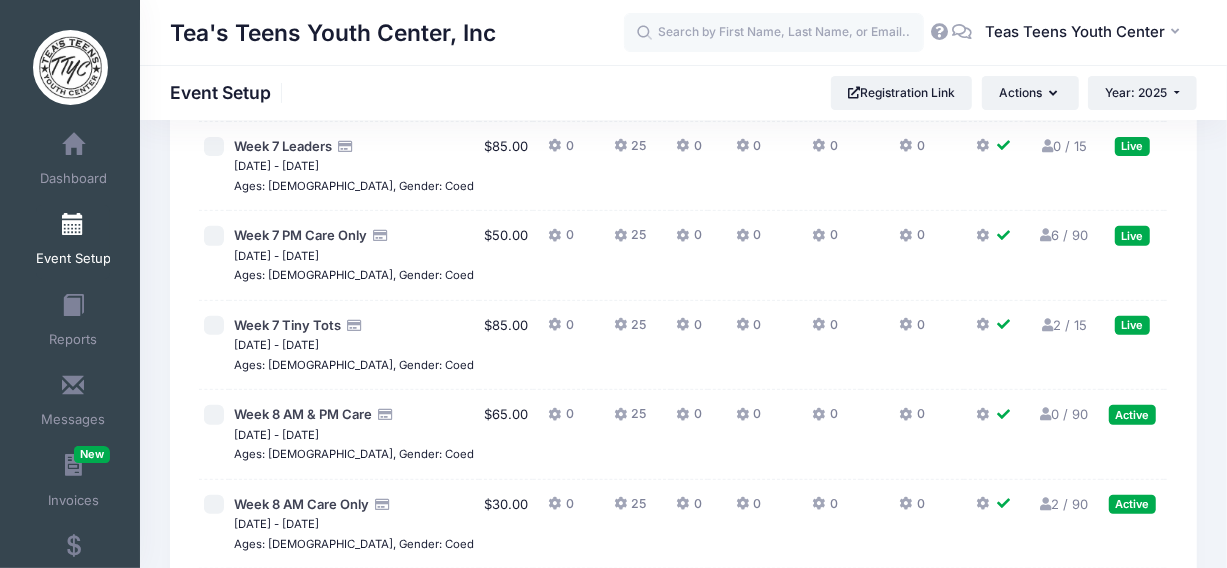 click on "Action" at bounding box center [1196, -120] 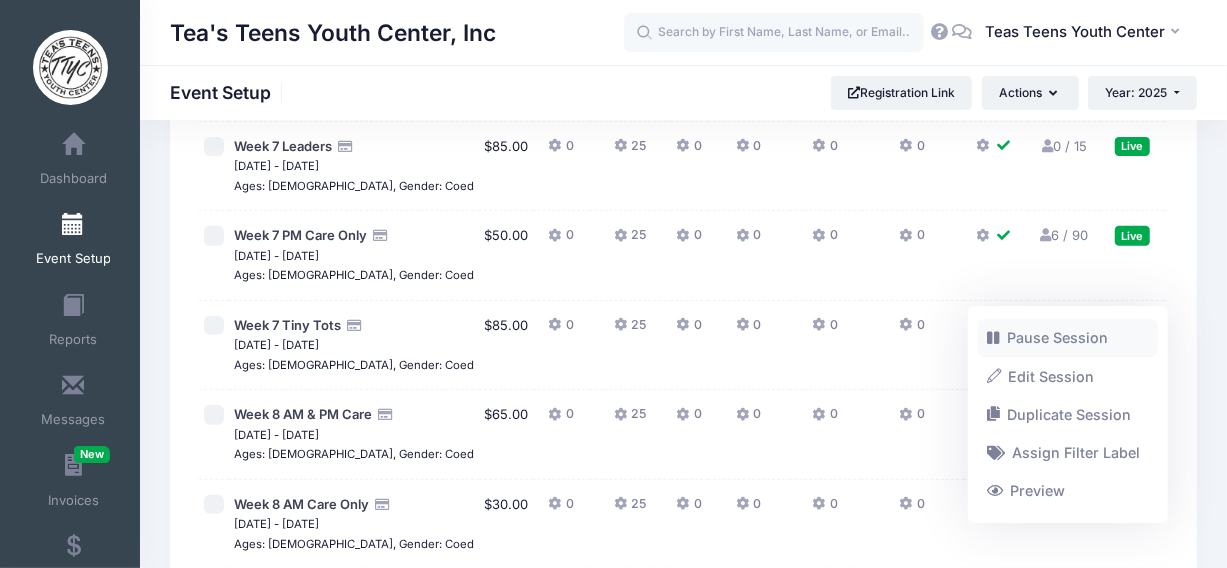 click on "Pause Session" at bounding box center [1068, 338] 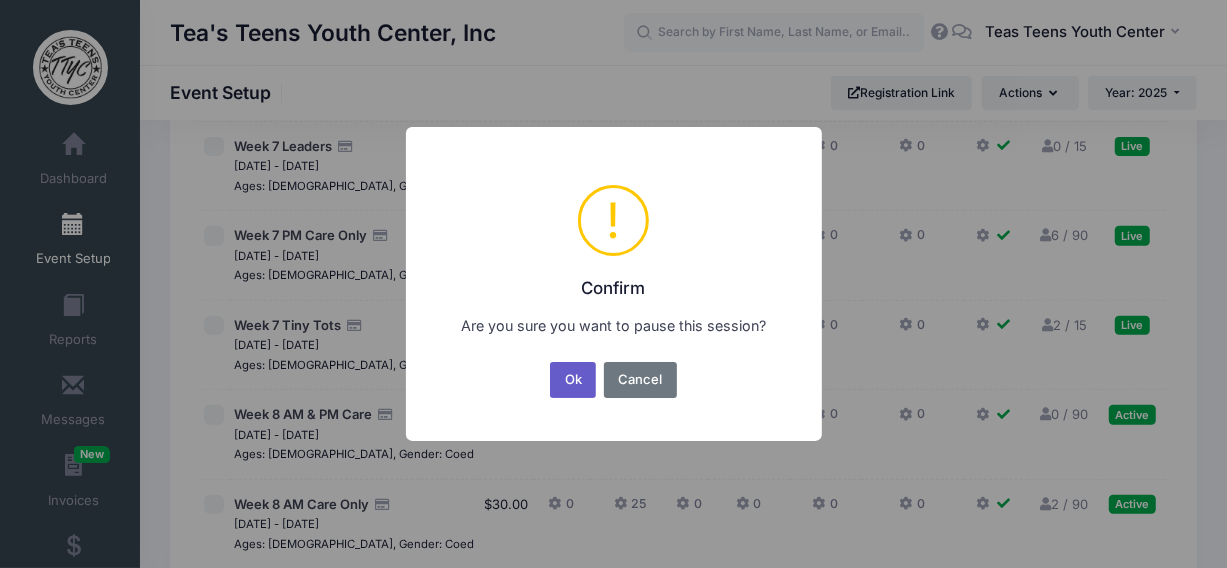 click on "Ok" at bounding box center [573, 380] 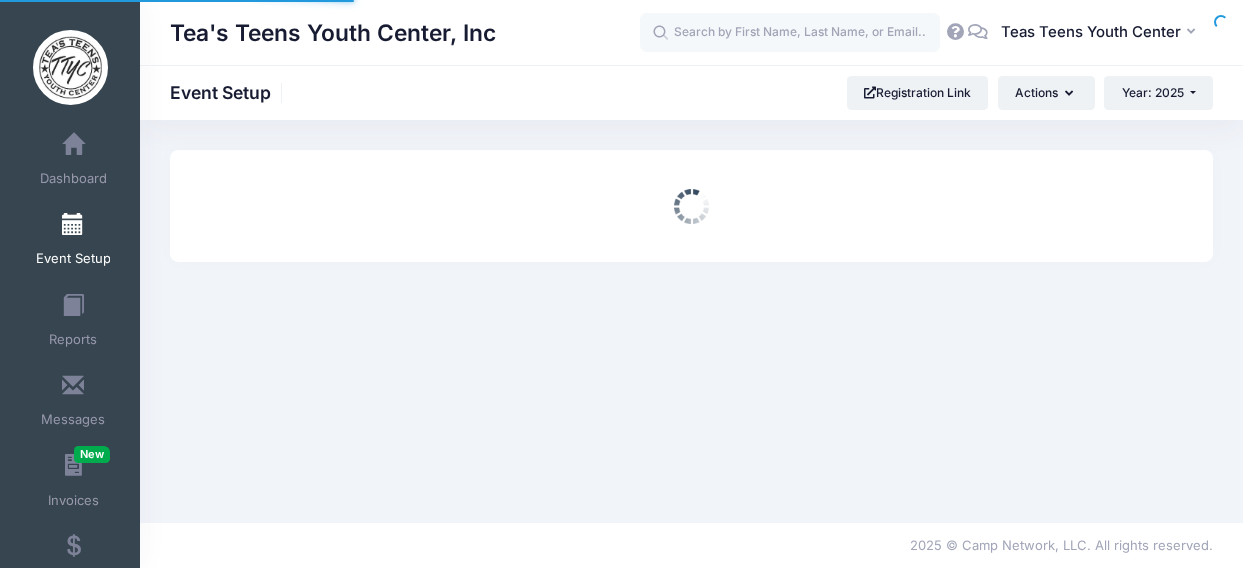scroll, scrollTop: 0, scrollLeft: 0, axis: both 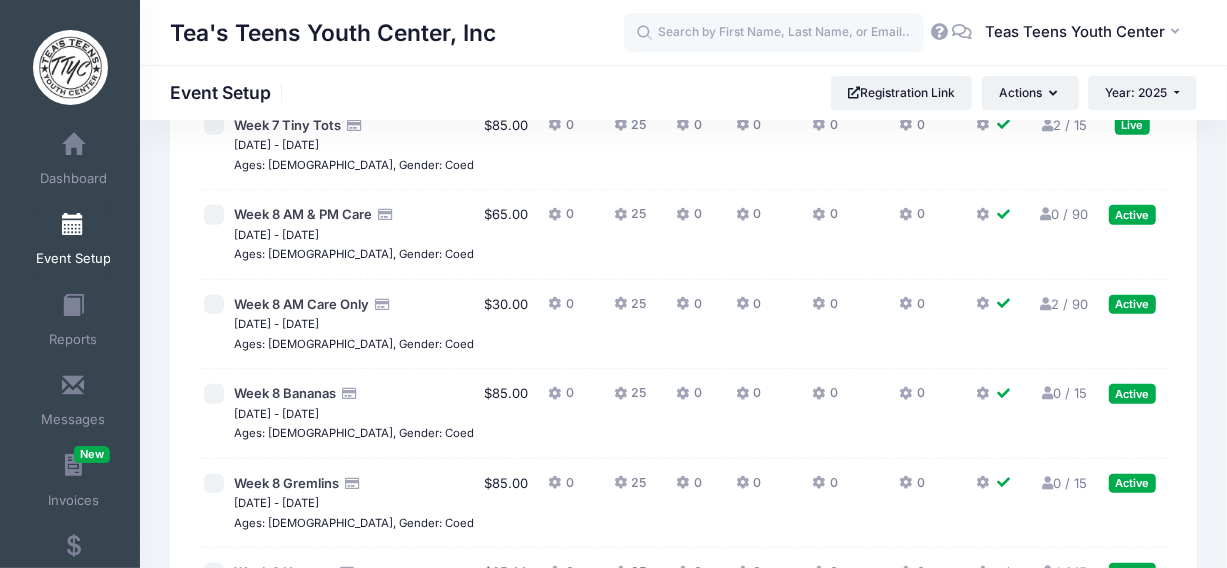 click on "Action" at bounding box center (1196, -141) 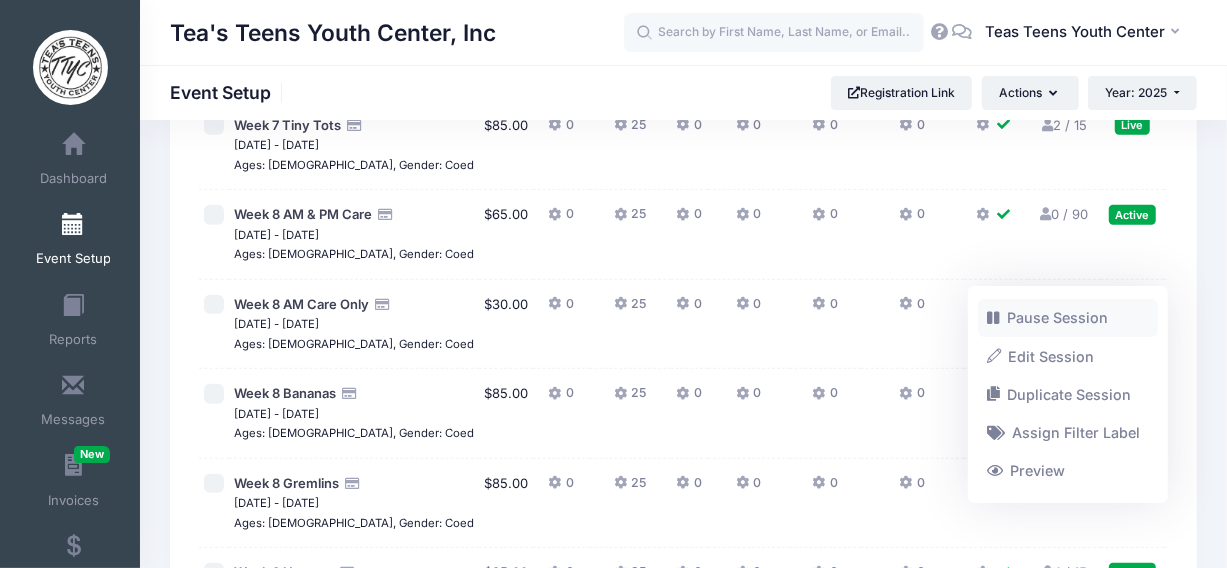 click on "Pause Session" at bounding box center (1068, 318) 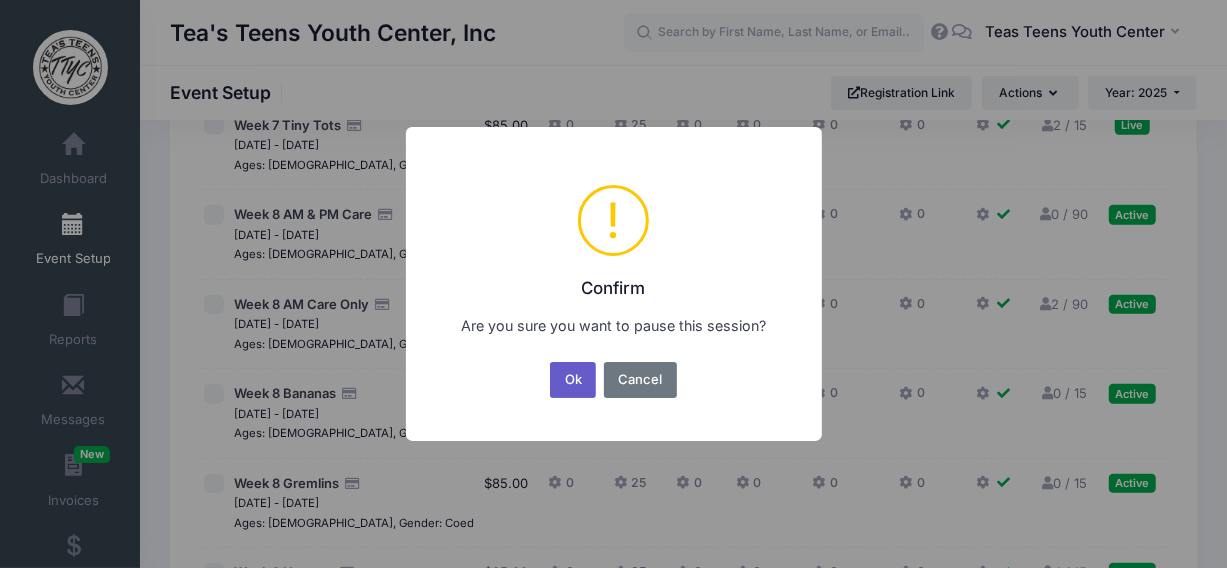 click on "Ok" at bounding box center (573, 380) 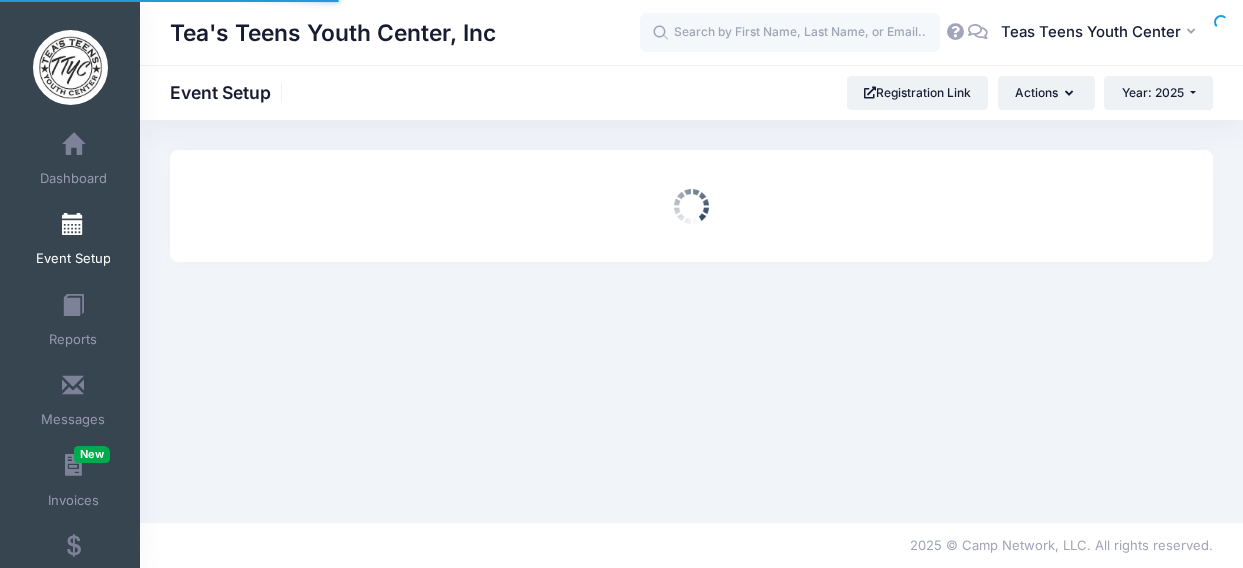 scroll, scrollTop: 0, scrollLeft: 0, axis: both 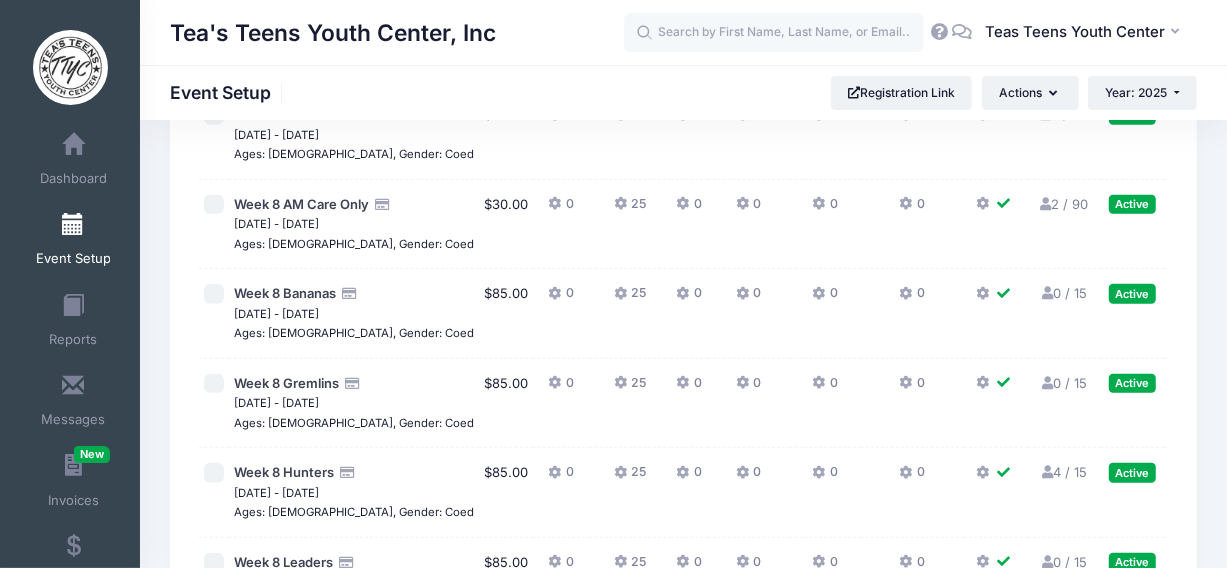 click on "Action" at bounding box center (1196, -152) 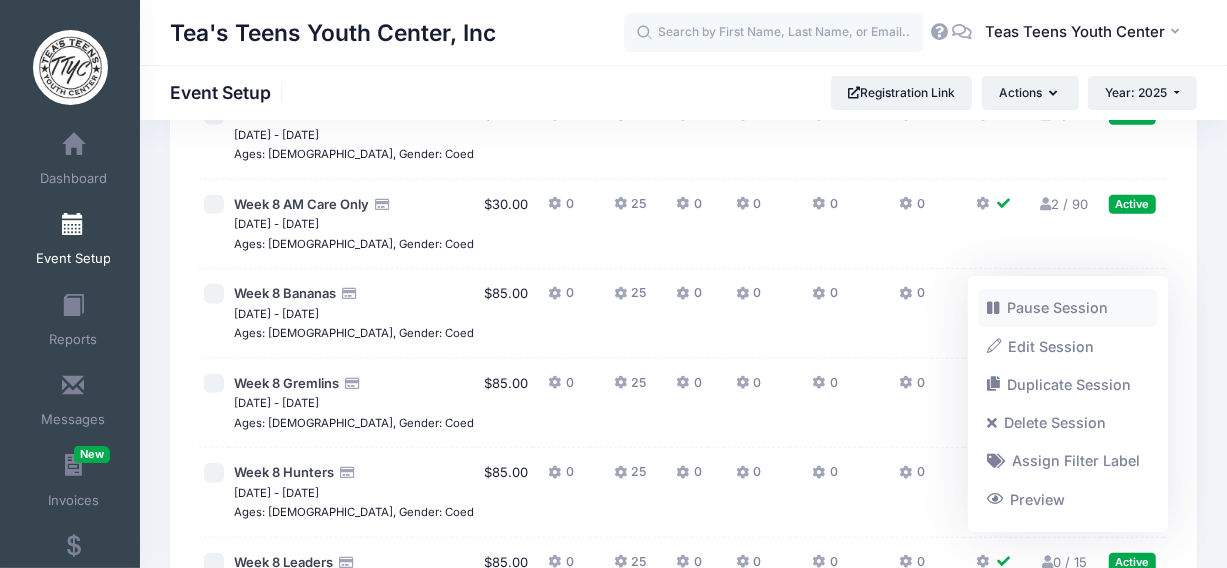 click on "Pause Session" at bounding box center (1068, 308) 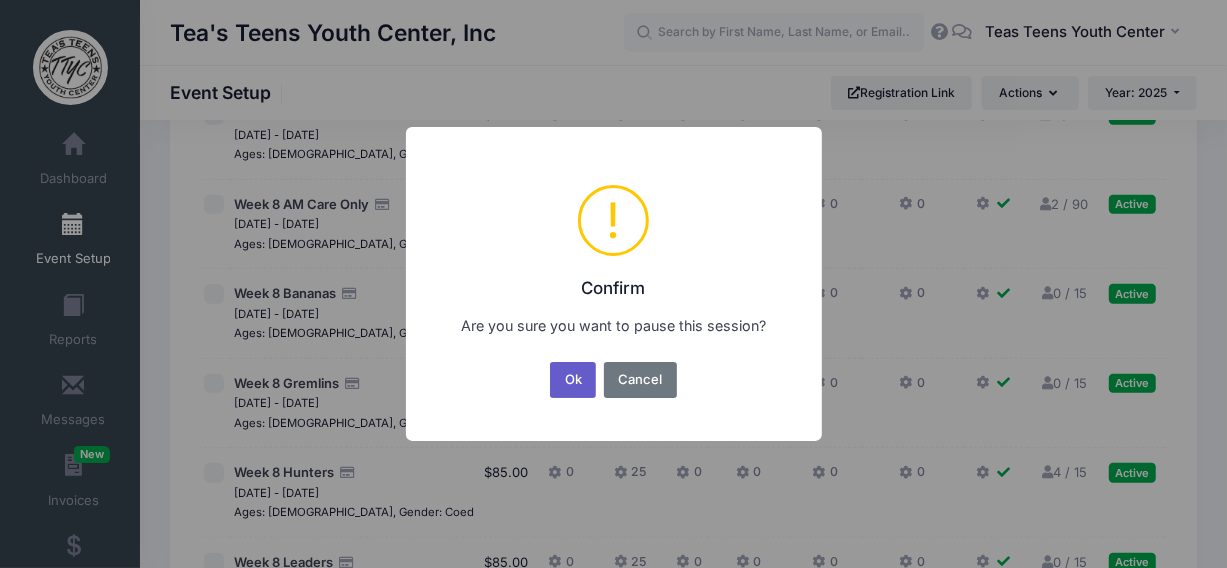 click on "Ok" at bounding box center [573, 380] 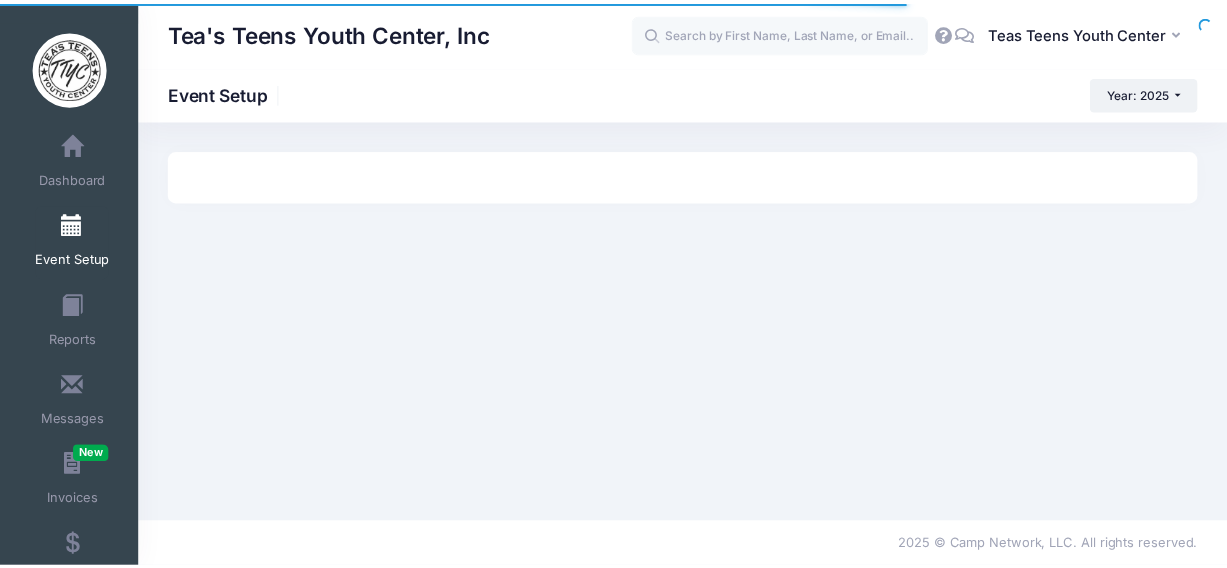 scroll, scrollTop: 0, scrollLeft: 0, axis: both 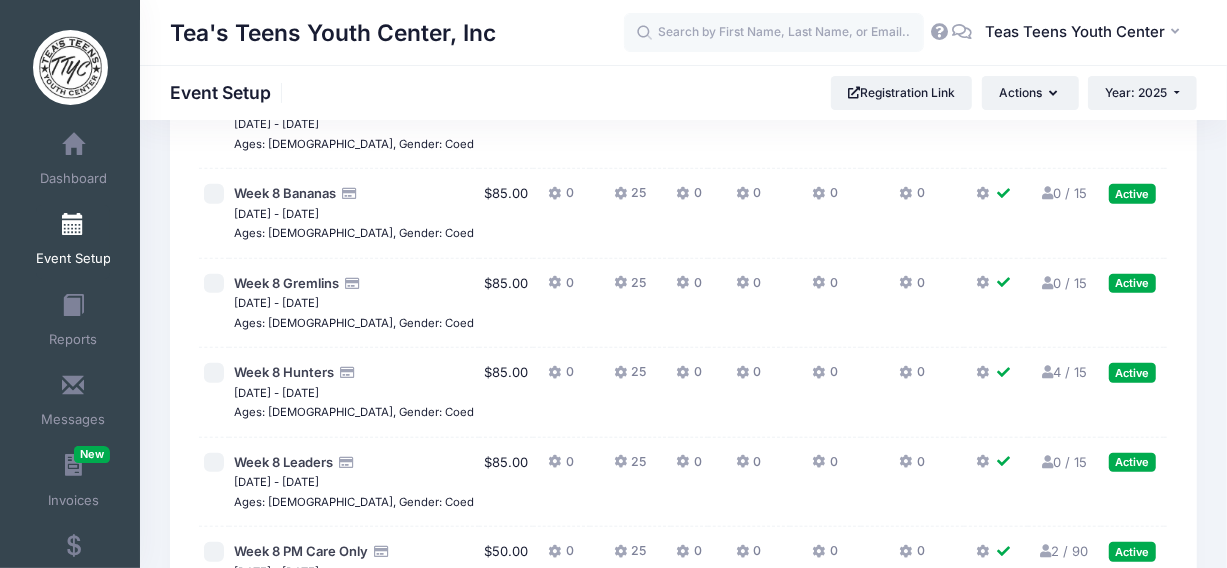 click on "Action" at bounding box center (1196, -162) 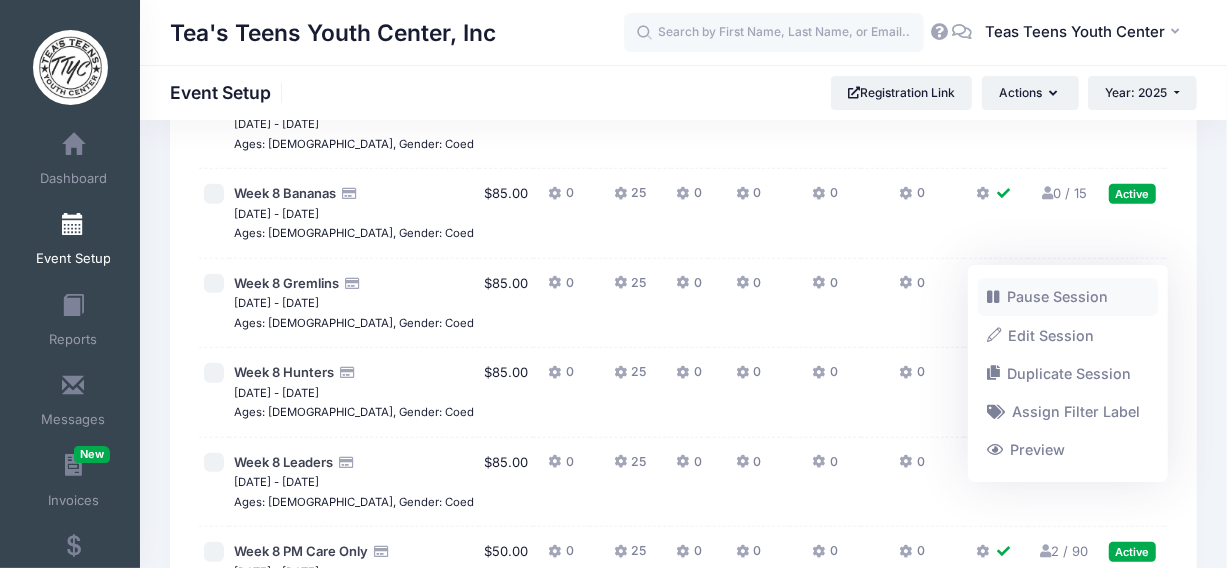 click on "Pause Session" at bounding box center (1068, 297) 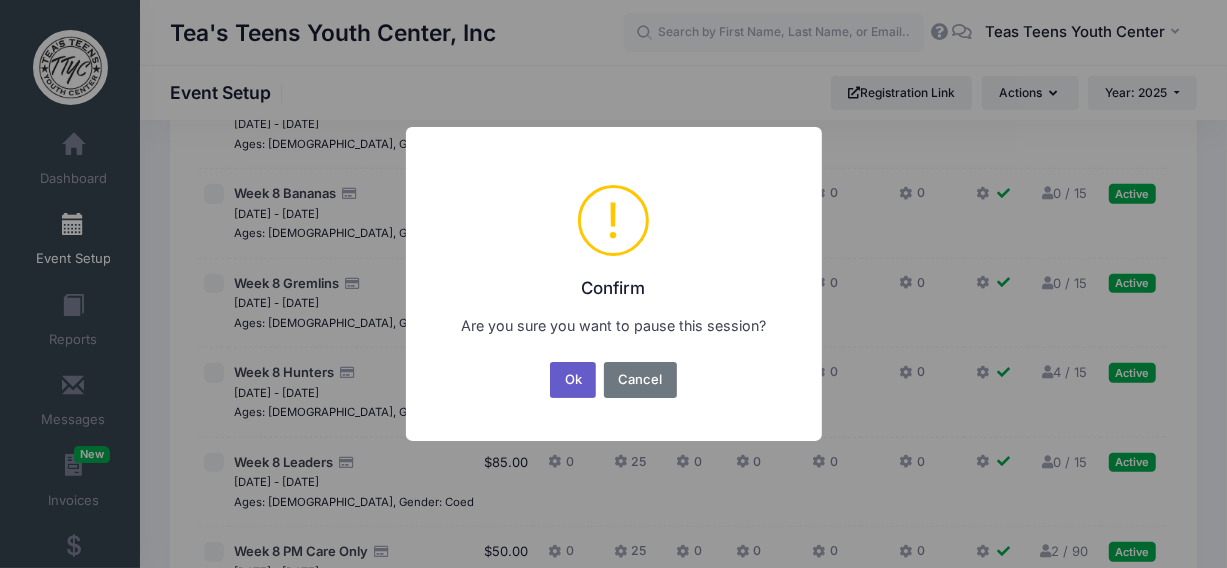 click on "Ok" at bounding box center [573, 380] 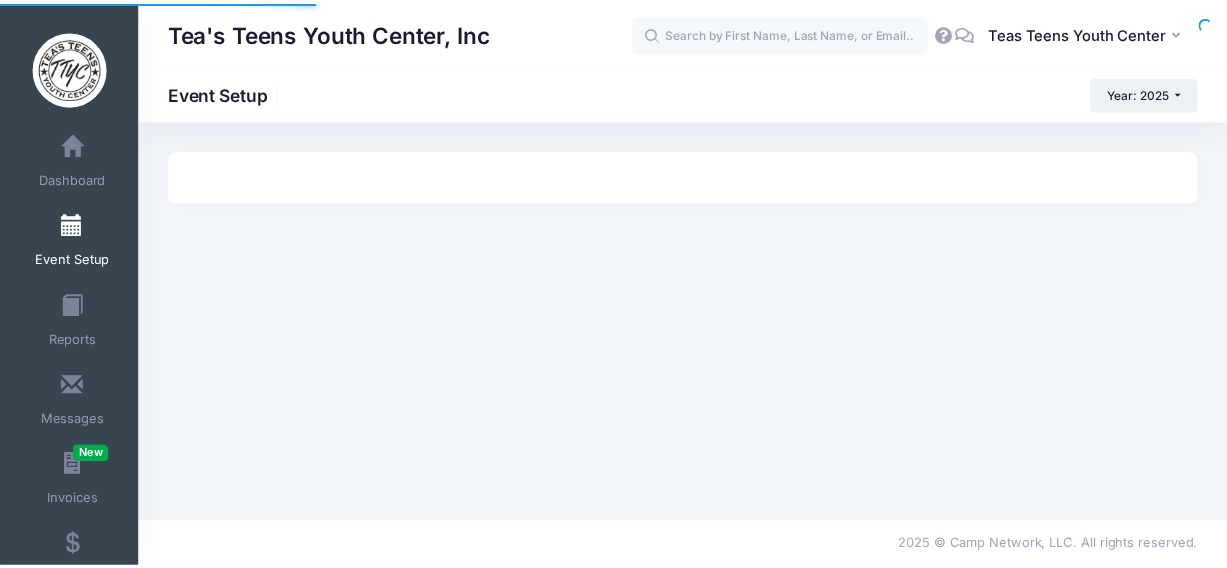 scroll, scrollTop: 0, scrollLeft: 0, axis: both 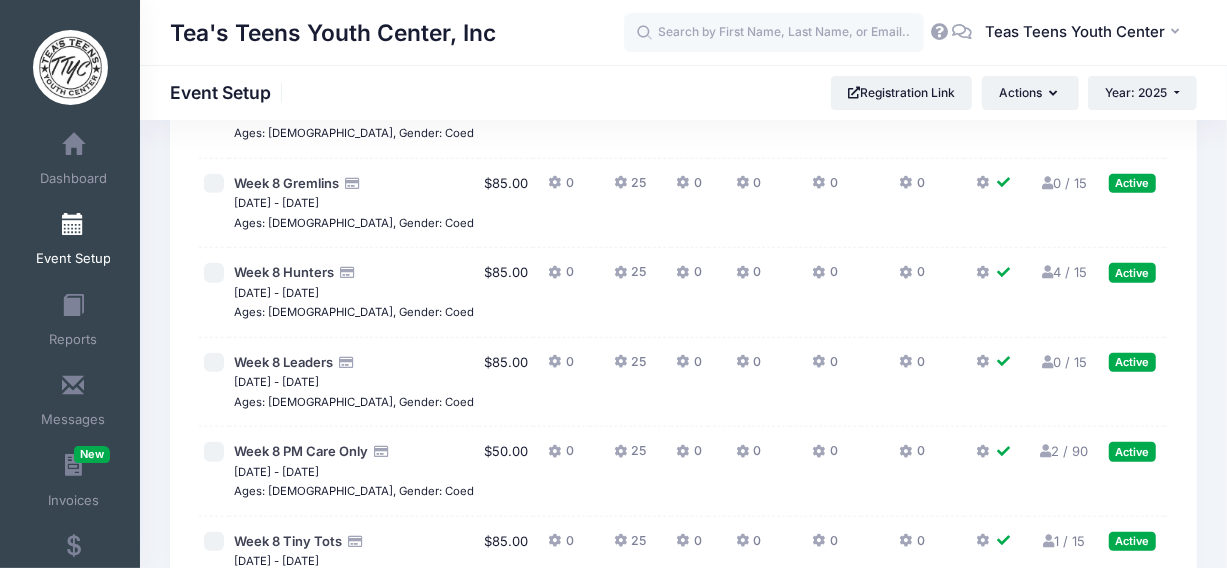 click on "Action" at bounding box center [1196, -173] 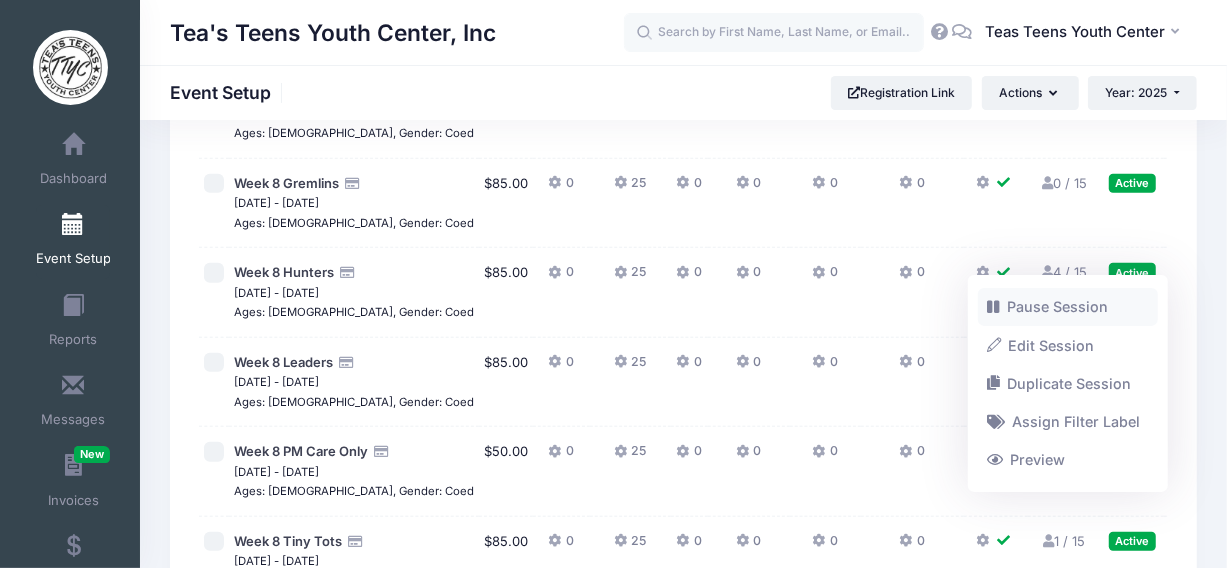 click on "Pause Session" at bounding box center (1068, 307) 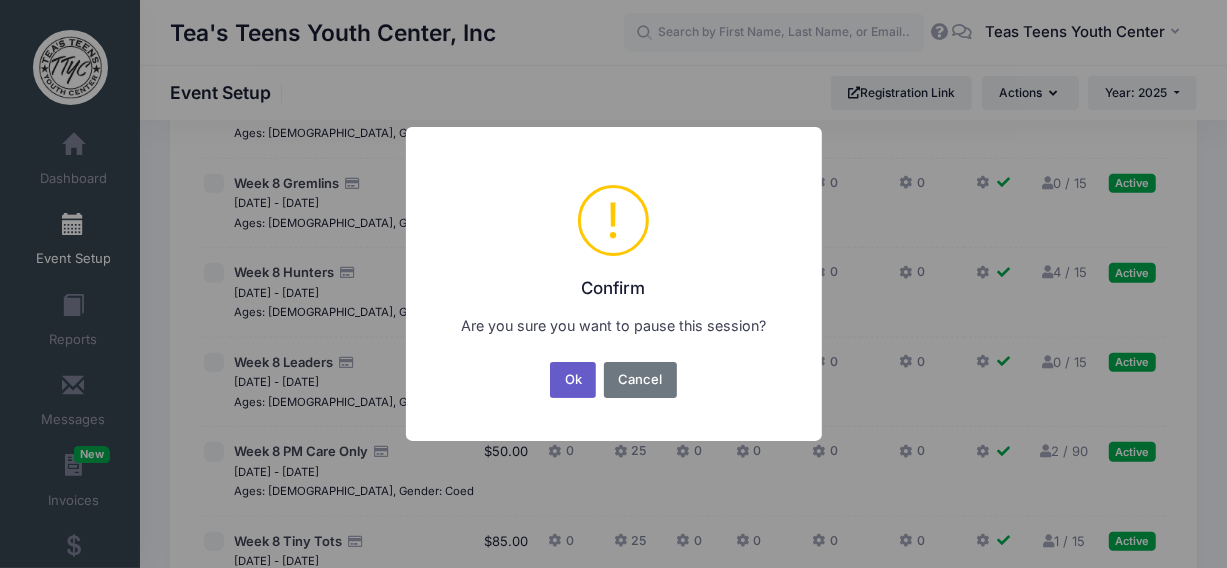 click on "Ok" at bounding box center [573, 380] 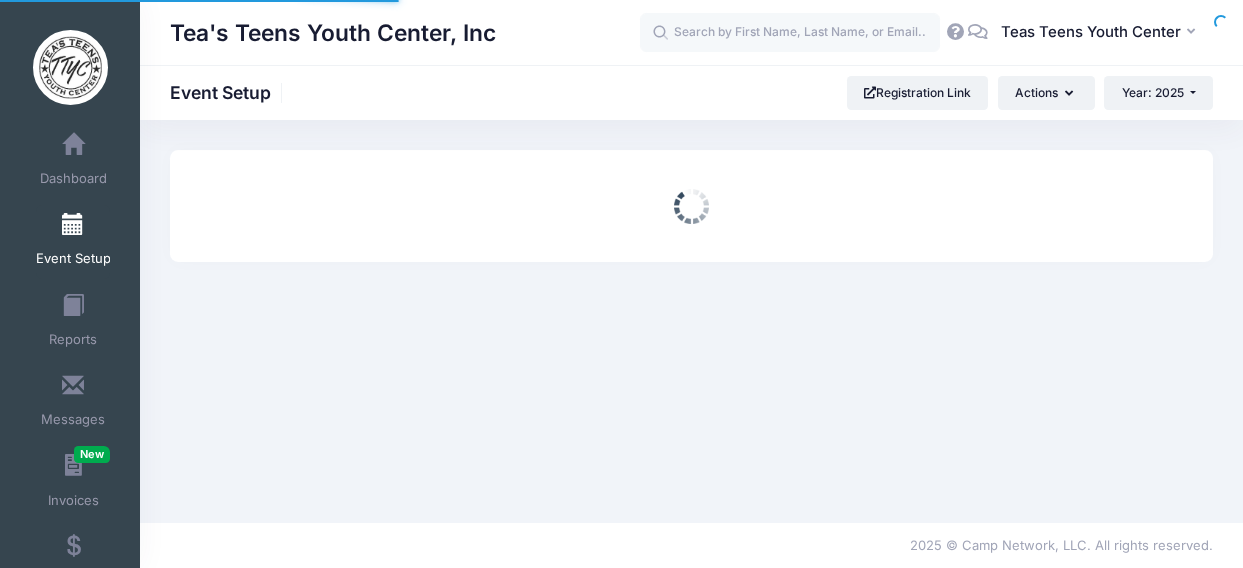 scroll, scrollTop: 0, scrollLeft: 0, axis: both 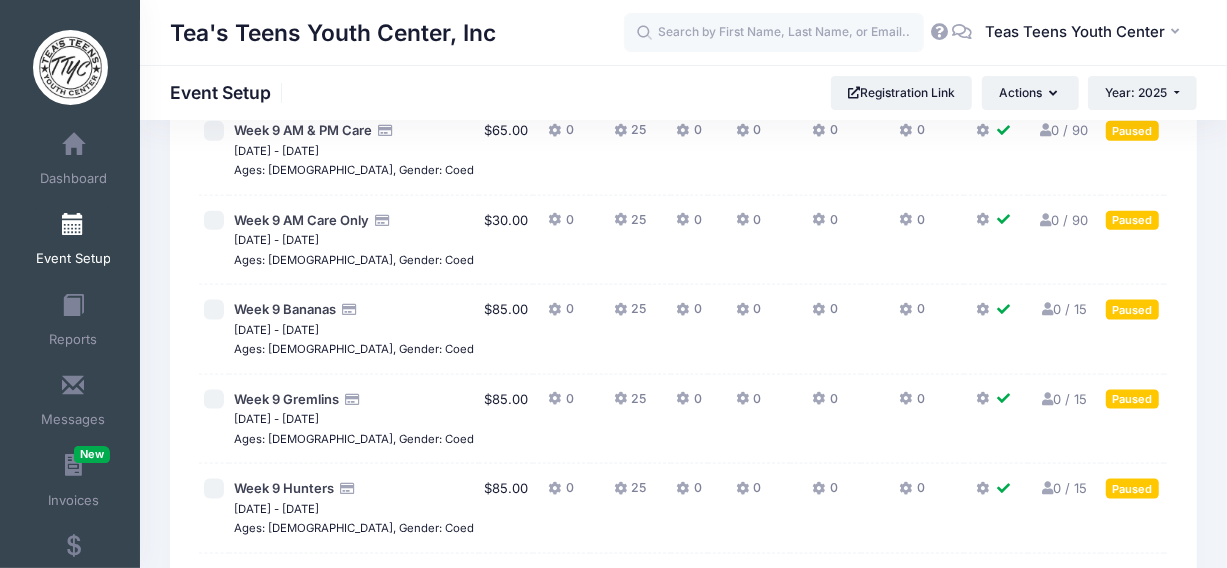 click on "Action" at bounding box center (1196, -136) 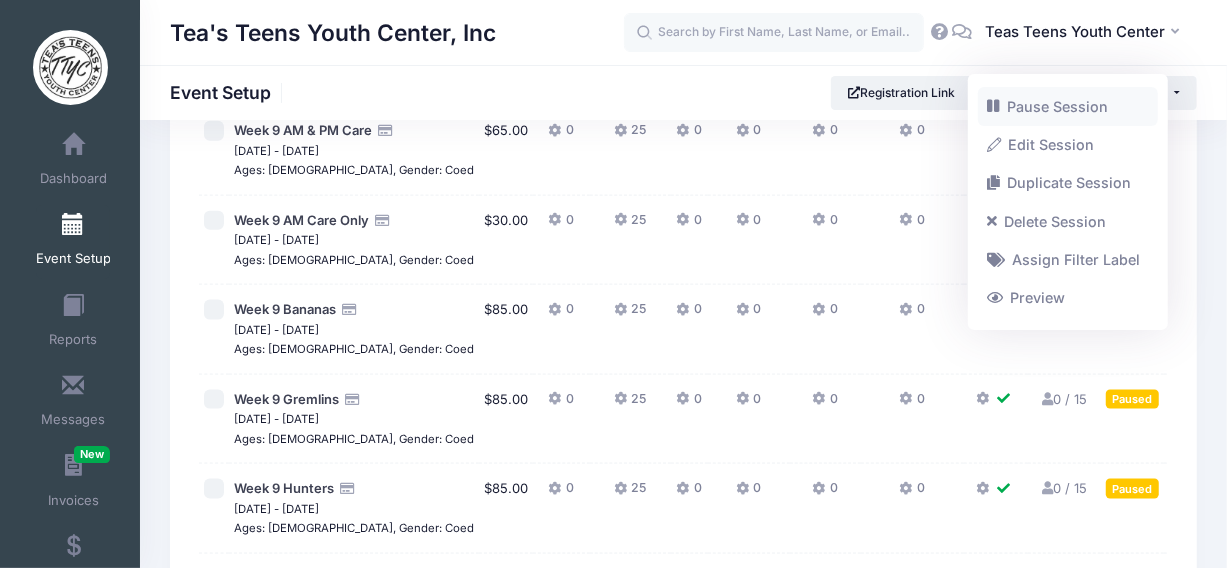 click on "Pause Session" at bounding box center [1068, 106] 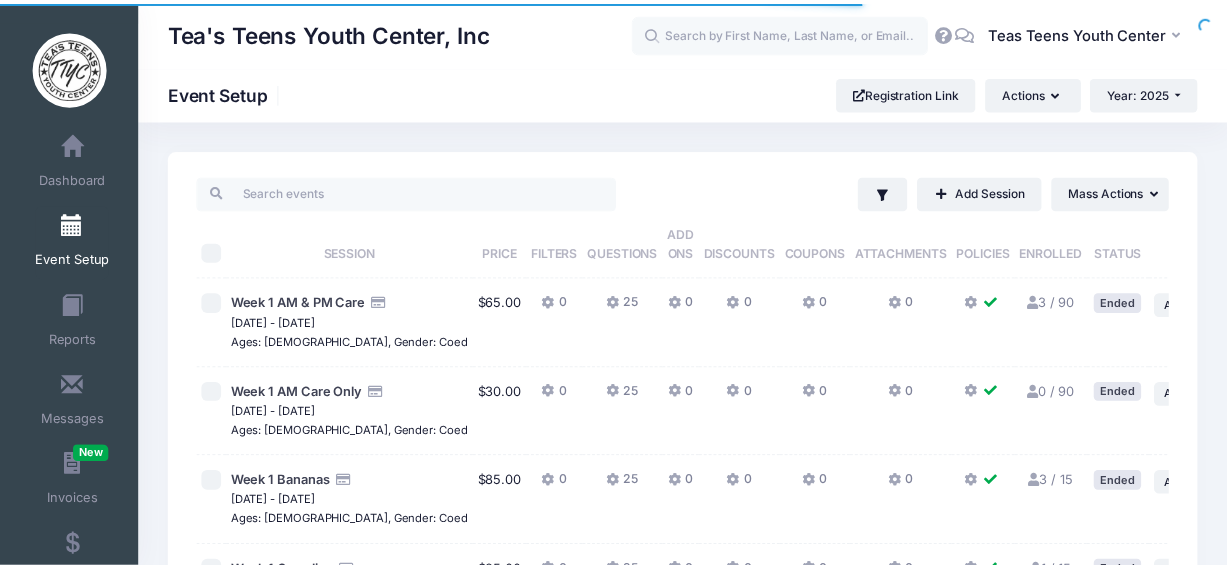 scroll, scrollTop: 0, scrollLeft: 0, axis: both 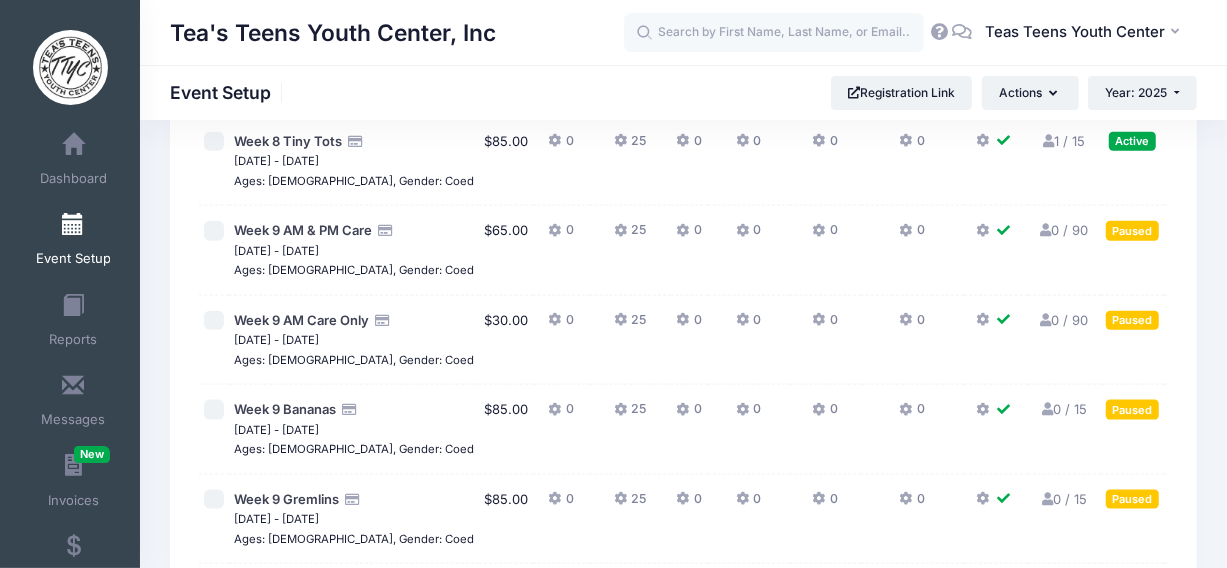 click on "Action" at bounding box center [1196, -36] 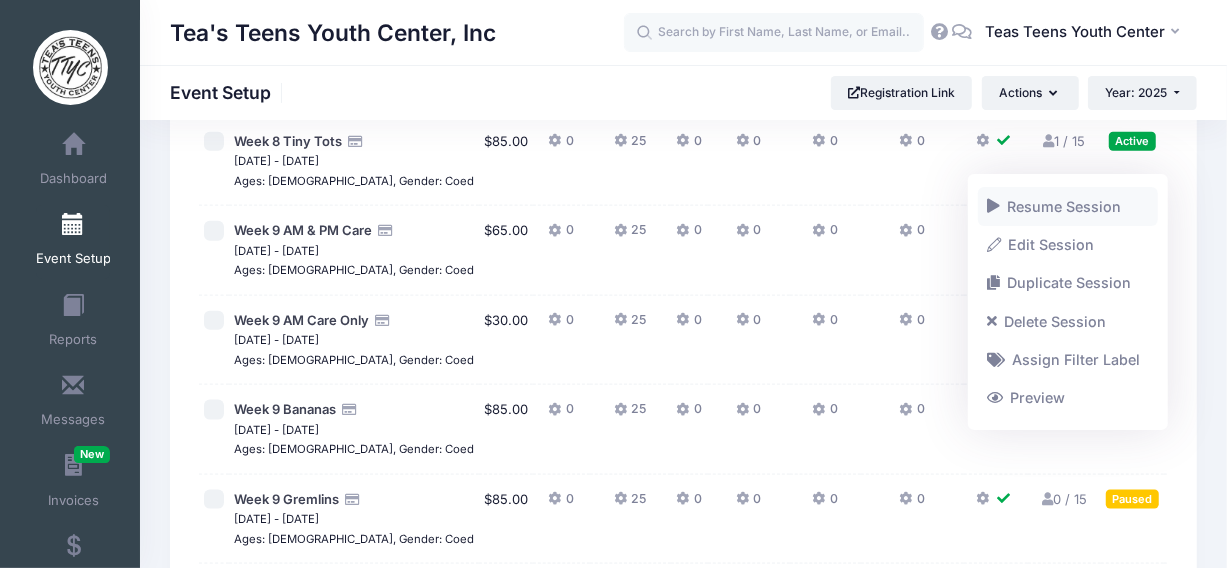 click on "Resume Session" at bounding box center [1068, 206] 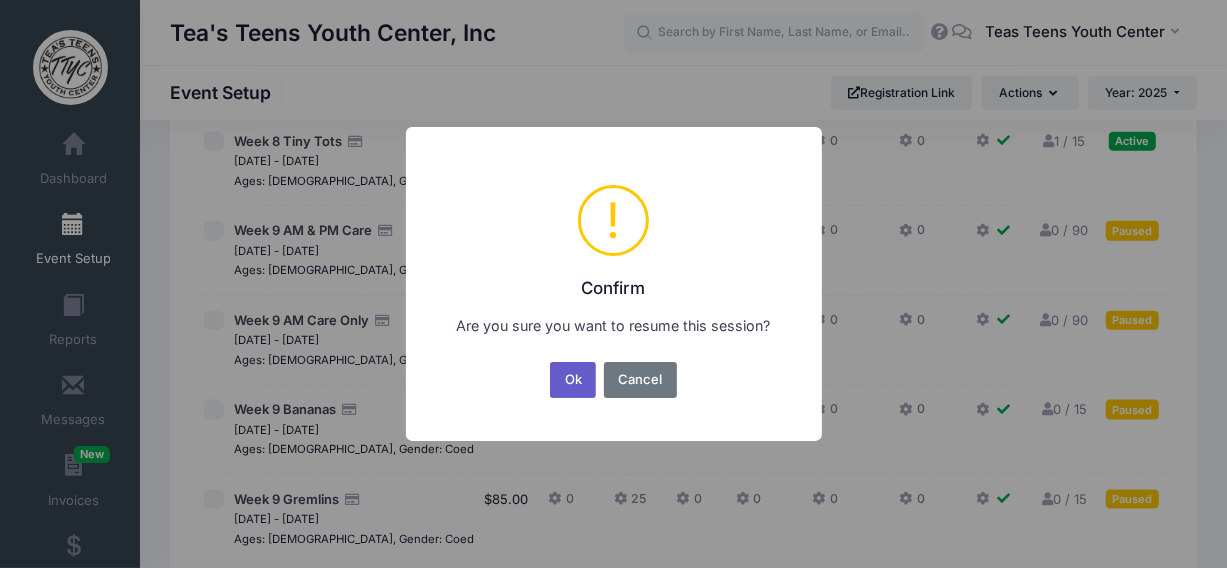 click on "Ok" at bounding box center (573, 380) 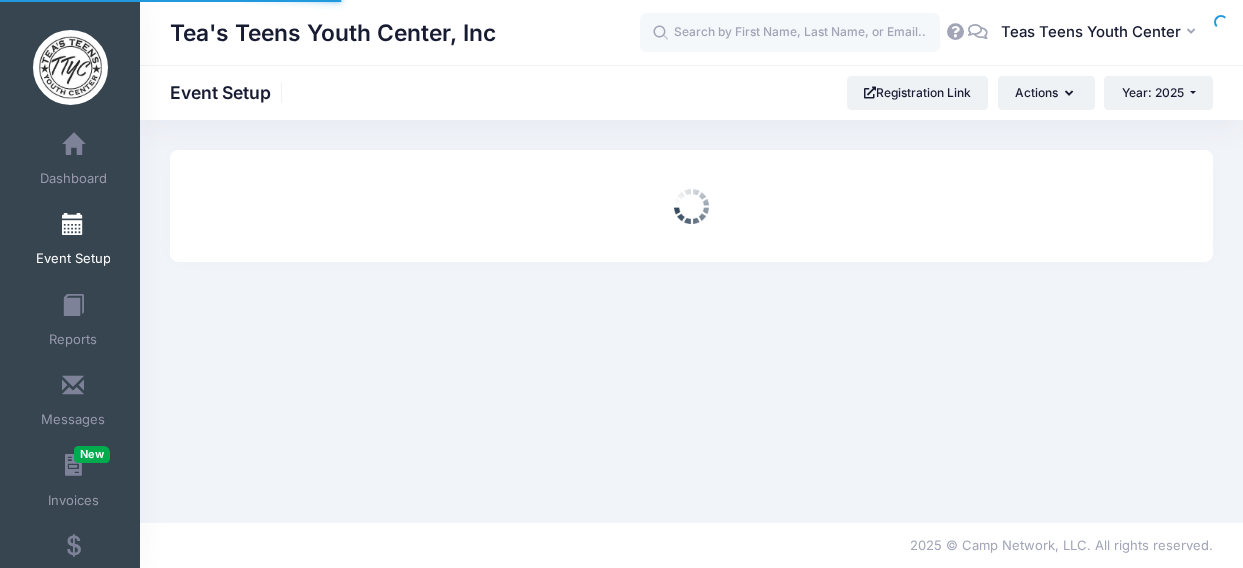 scroll, scrollTop: 0, scrollLeft: 0, axis: both 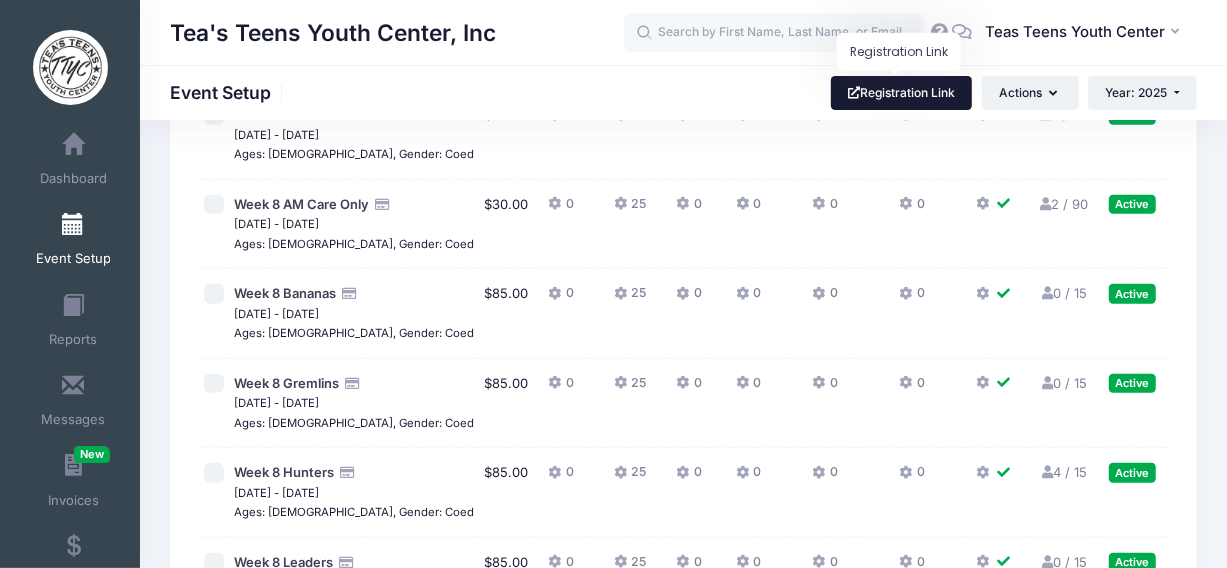 click on "Registration Link" at bounding box center [902, 93] 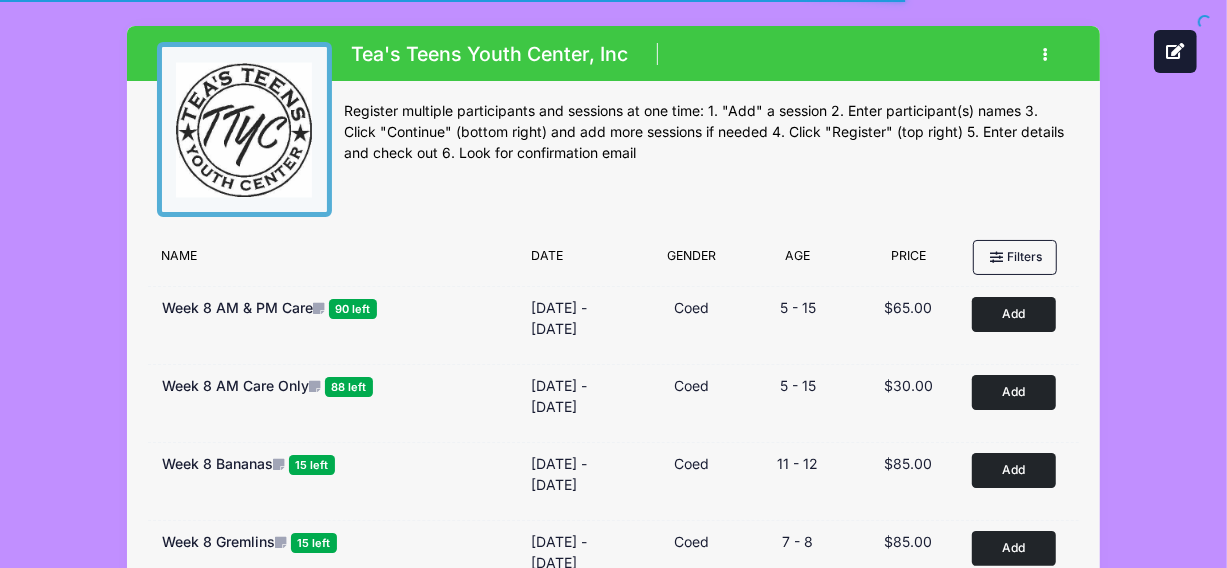 scroll, scrollTop: 100, scrollLeft: 0, axis: vertical 